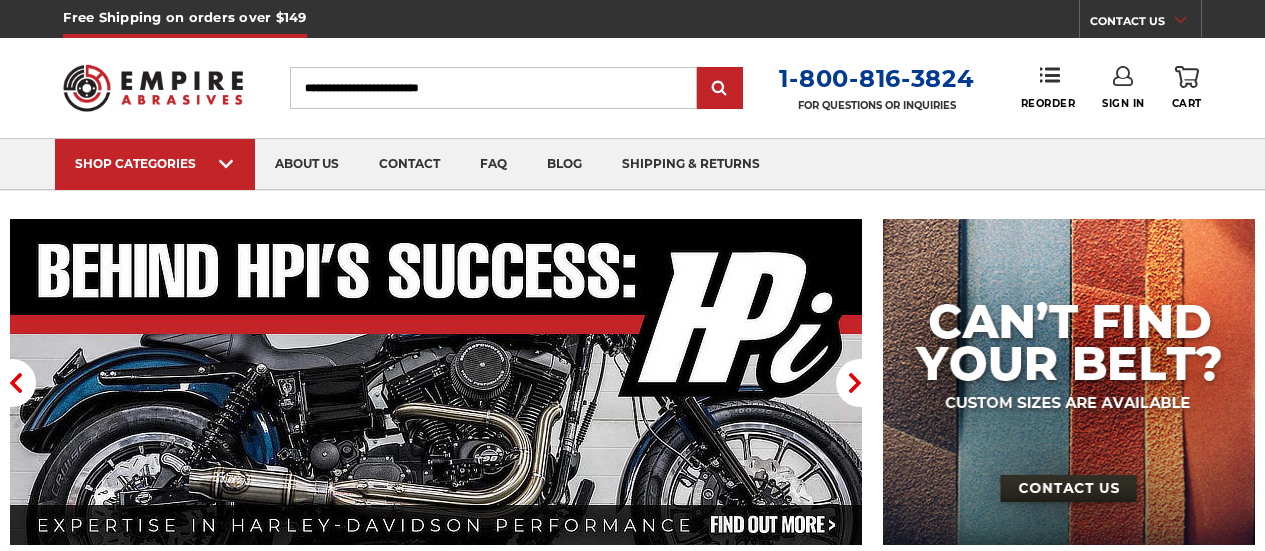 scroll, scrollTop: 0, scrollLeft: 0, axis: both 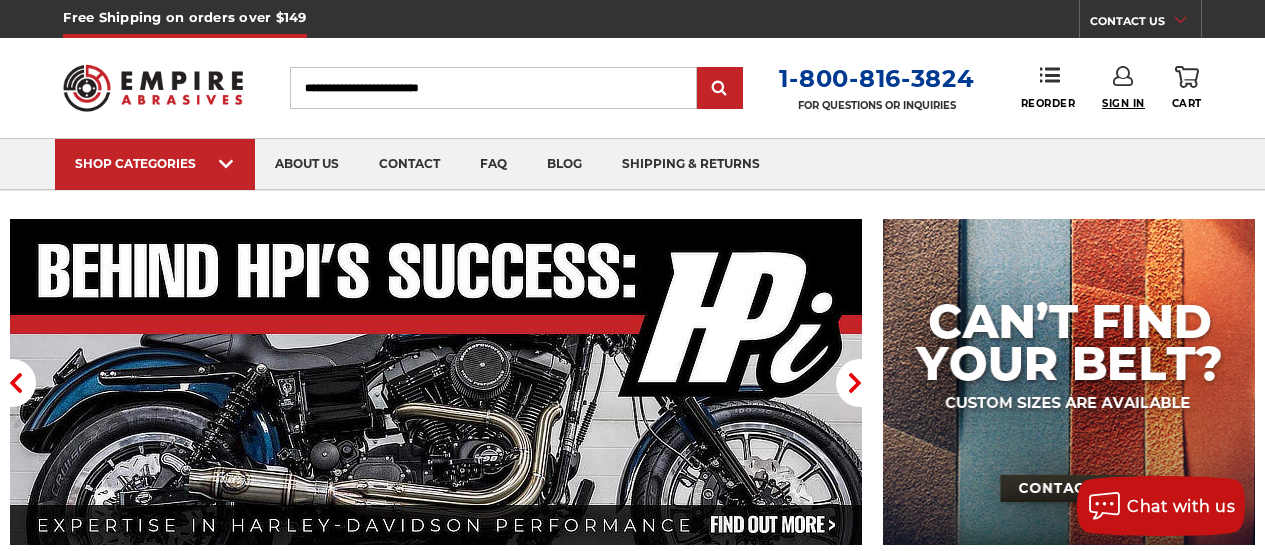 click on "Sign In" at bounding box center [1123, 103] 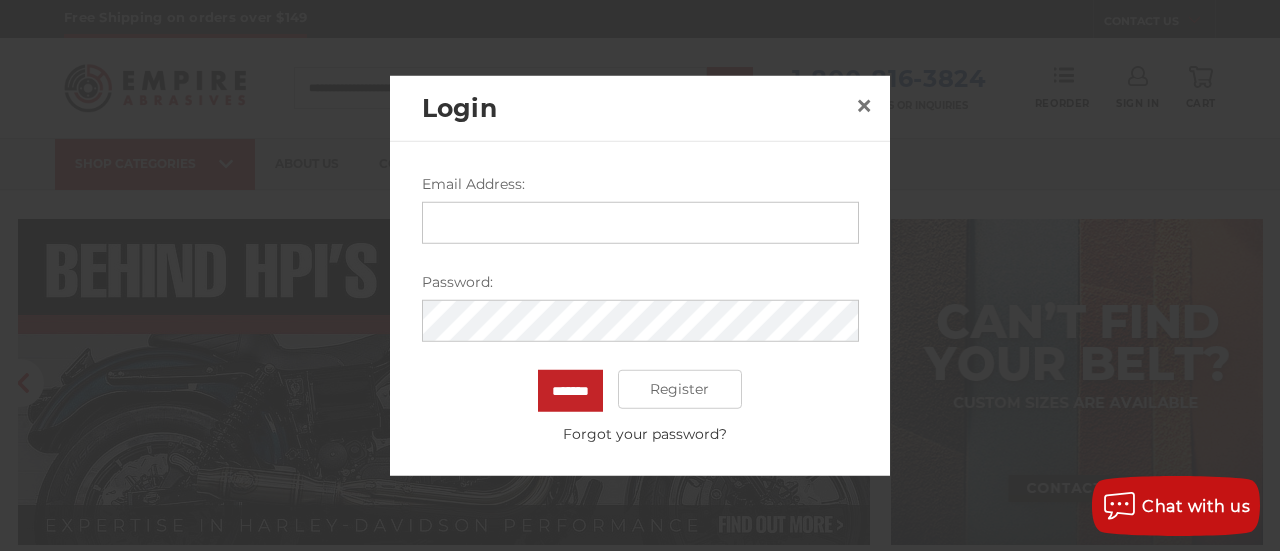 click on "Email Address:" at bounding box center [640, 222] 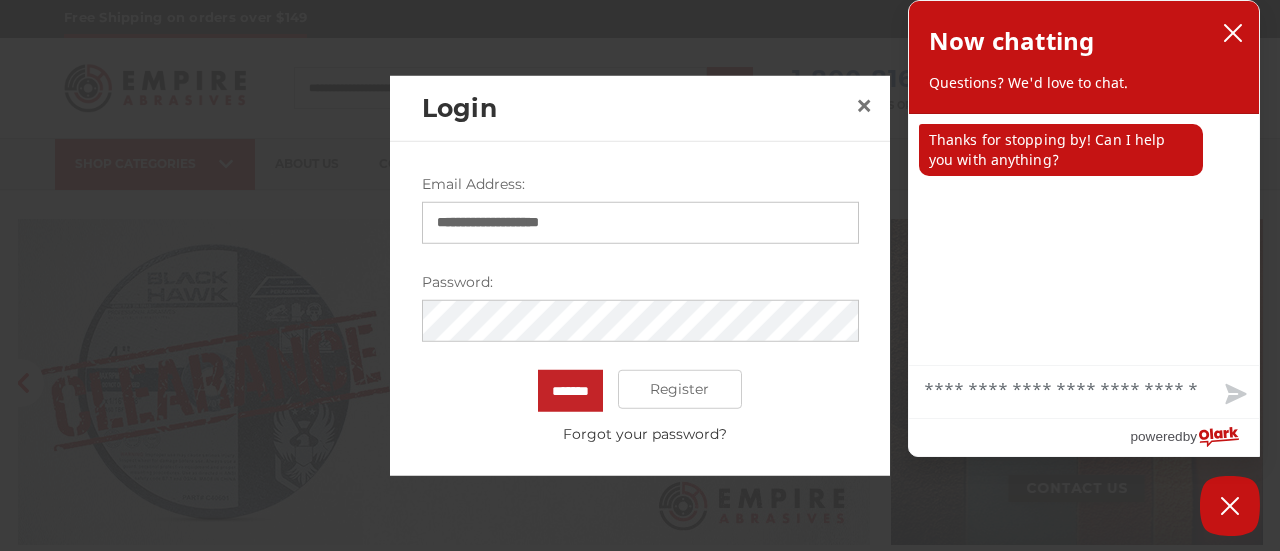 type on "**********" 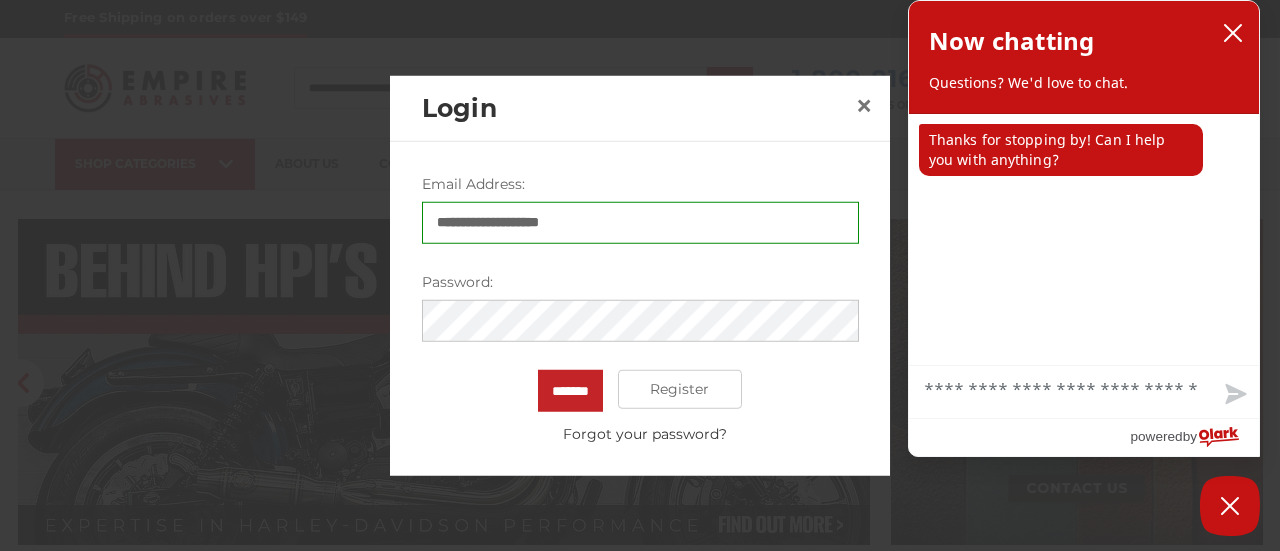 click on "*******" at bounding box center (570, 390) 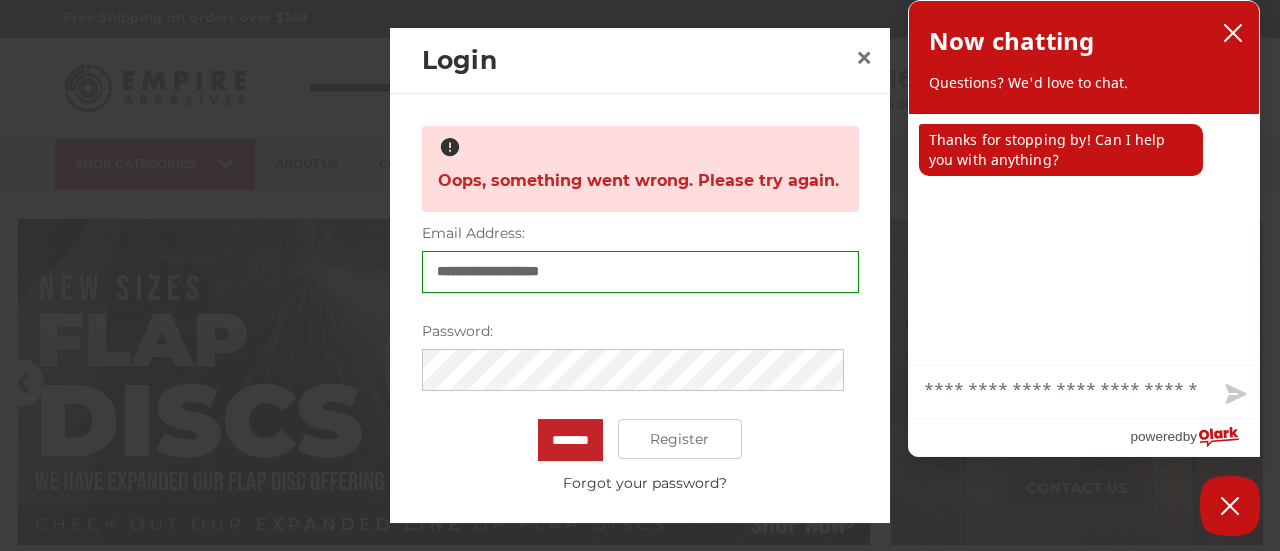 click on "*******" at bounding box center [570, 440] 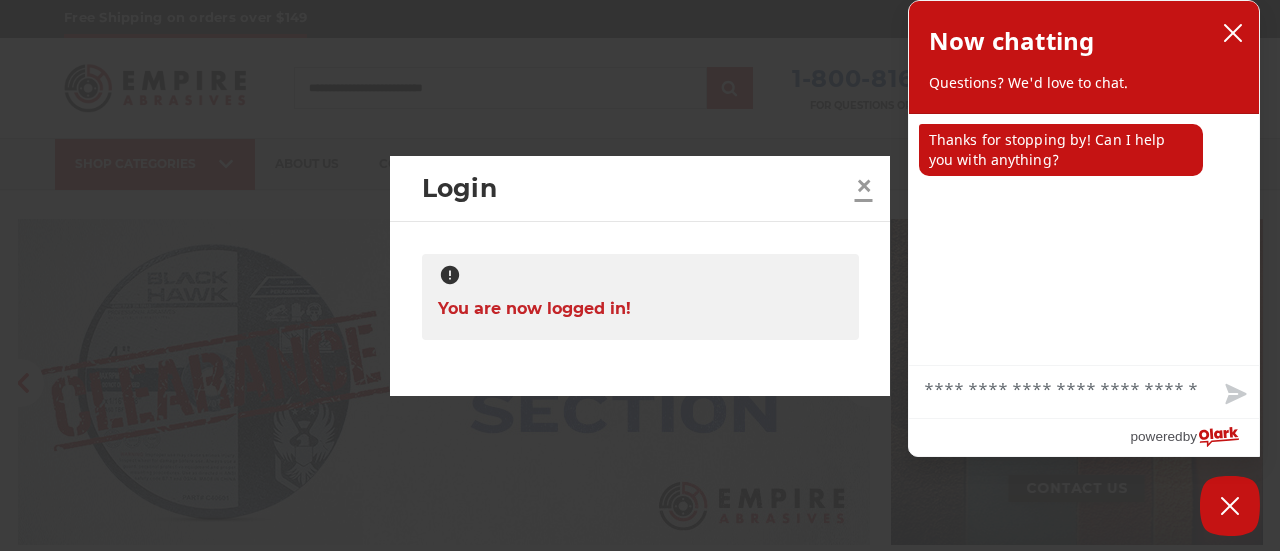 click on "×" at bounding box center (864, 186) 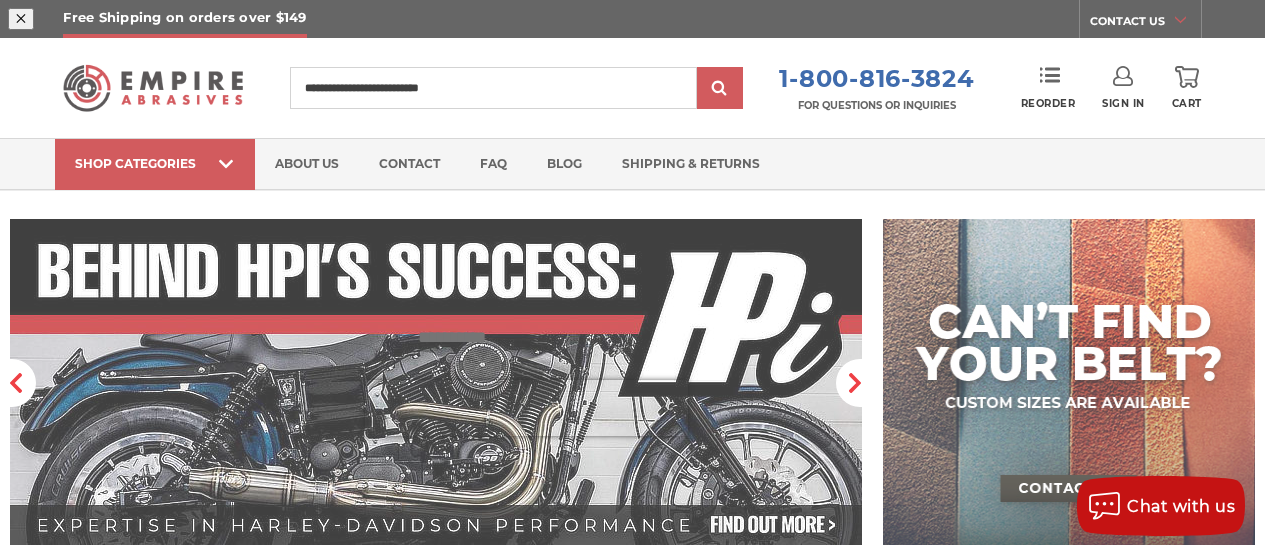click at bounding box center [899, 115] 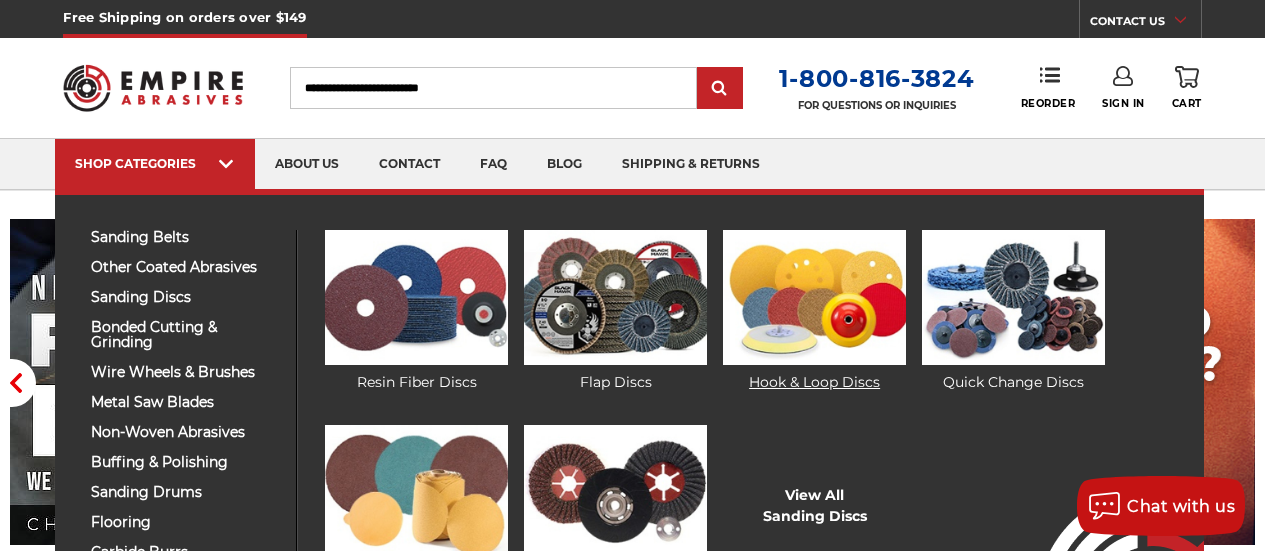 click at bounding box center [814, 297] 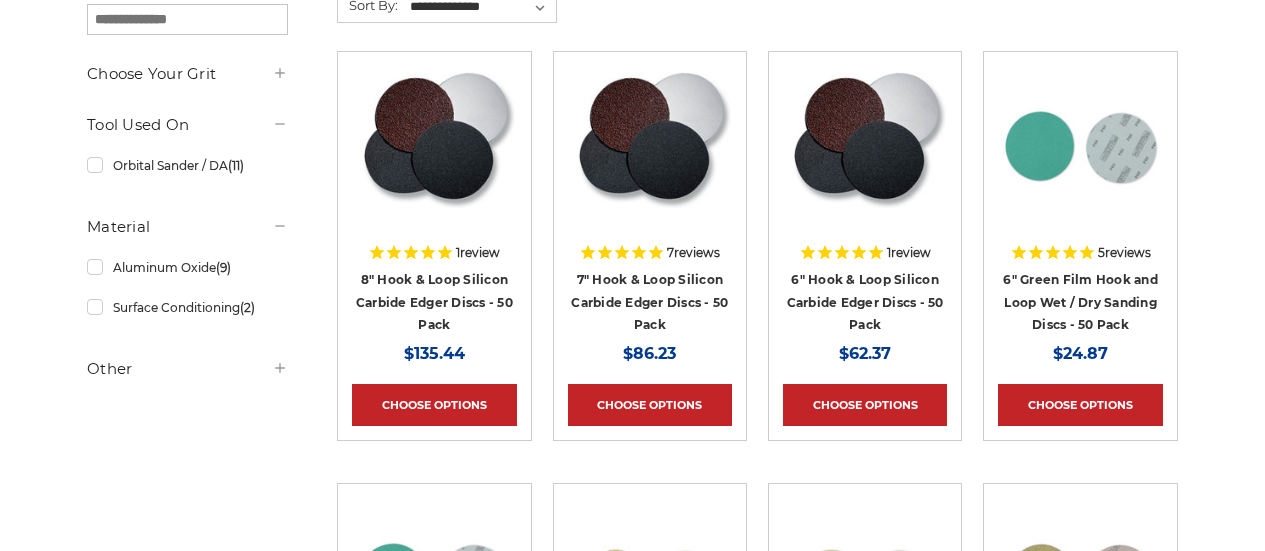 scroll, scrollTop: 400, scrollLeft: 0, axis: vertical 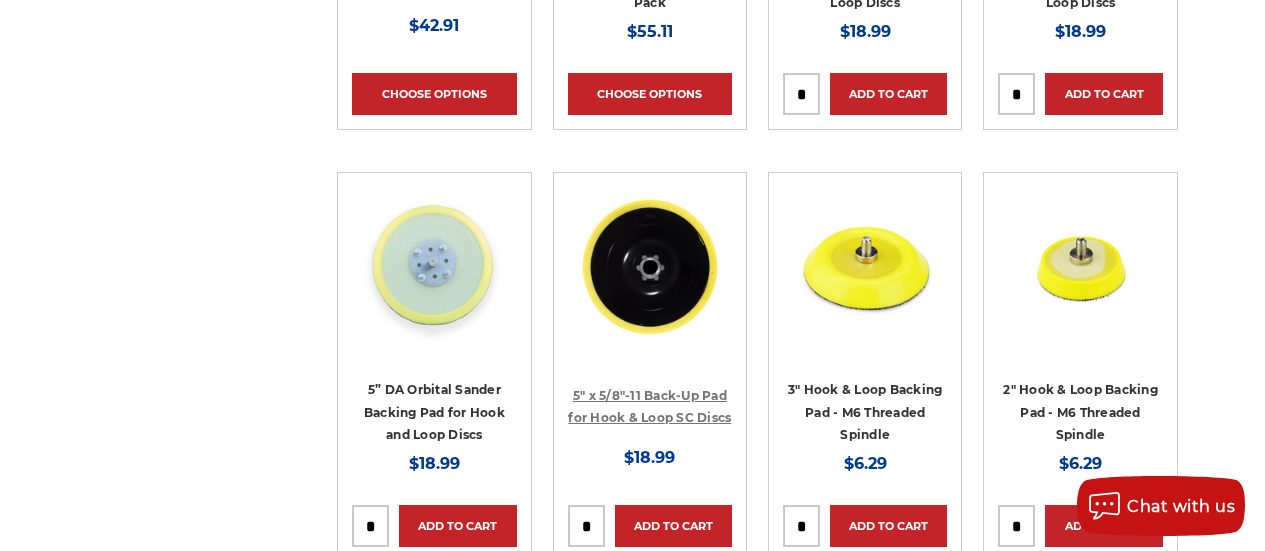 click on "5" x 5/8"-11 Back-Up Pad for Hook & Loop SC Discs" at bounding box center [649, 407] 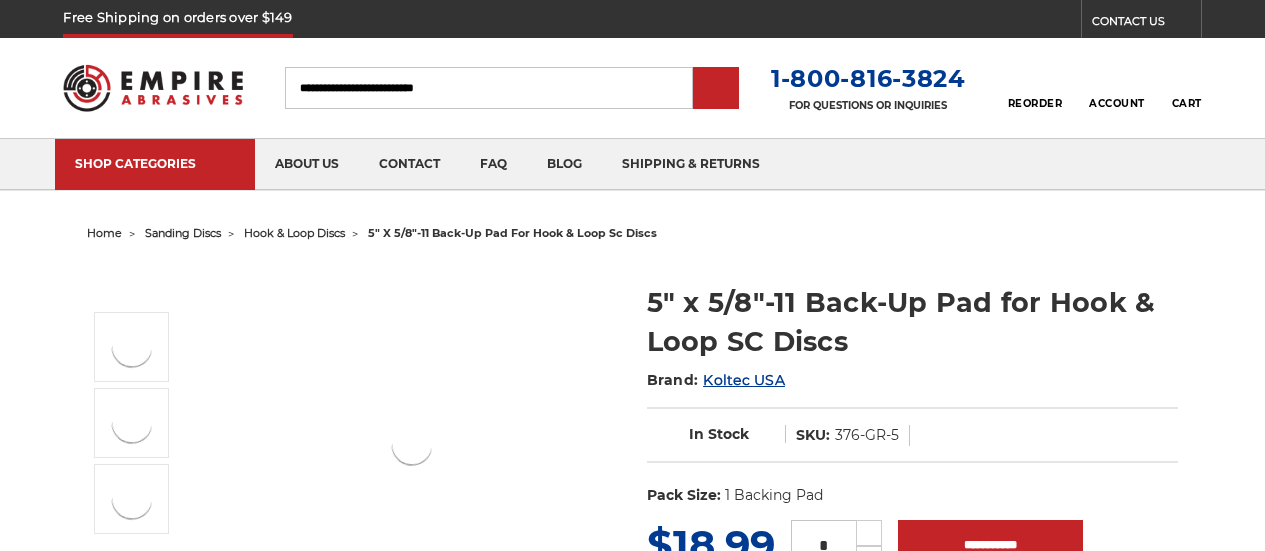scroll, scrollTop: 0, scrollLeft: 0, axis: both 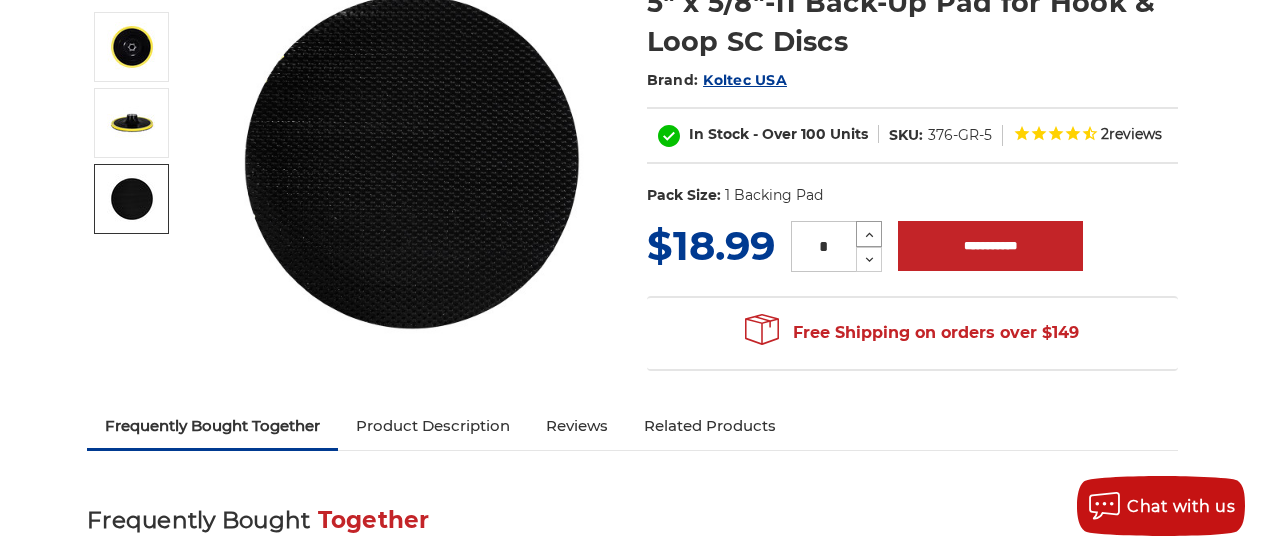 click 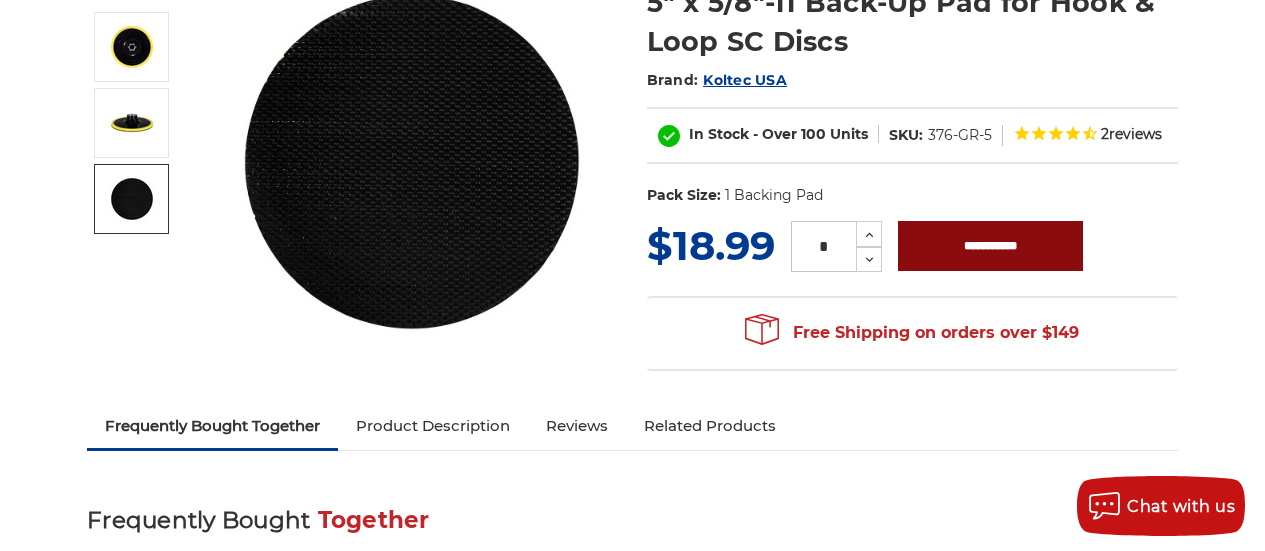 click on "**********" at bounding box center (990, 246) 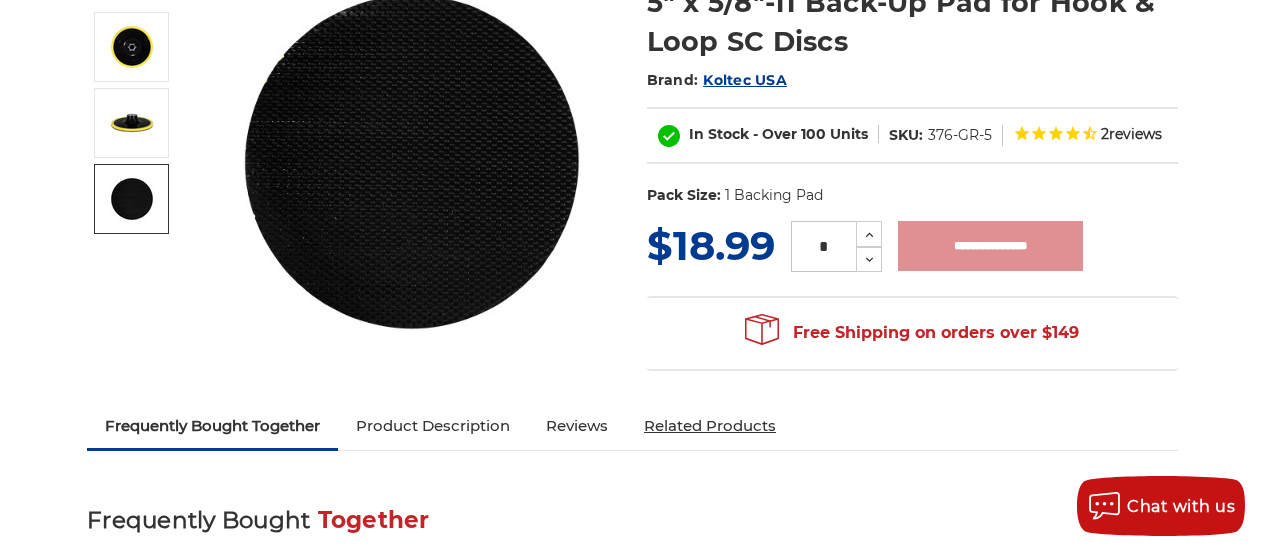 type on "**********" 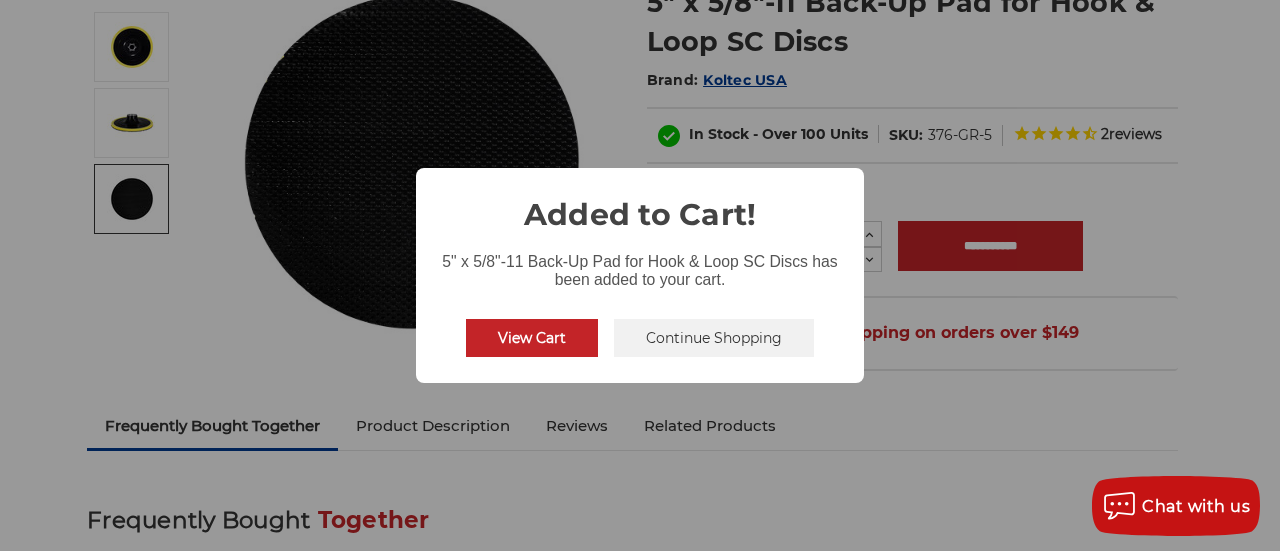 click on "× Added to Cart! 5" x 5/8"-11 Back-Up Pad for Hook & Loop SC Discs has been added to your cart. View Cart No Continue Shopping" at bounding box center (640, 275) 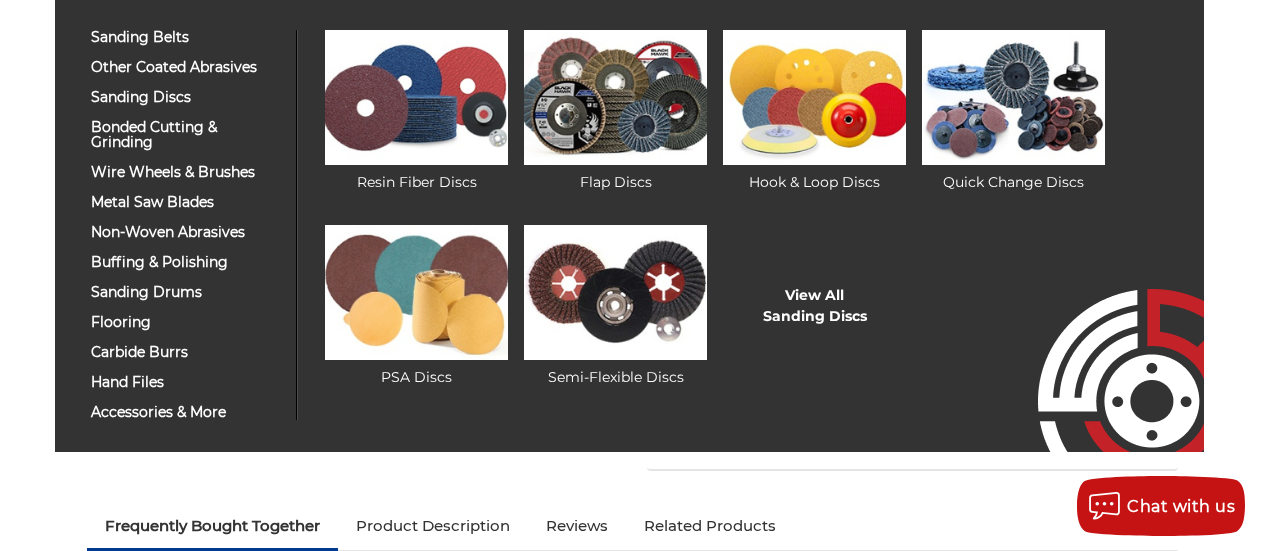 scroll, scrollTop: 100, scrollLeft: 0, axis: vertical 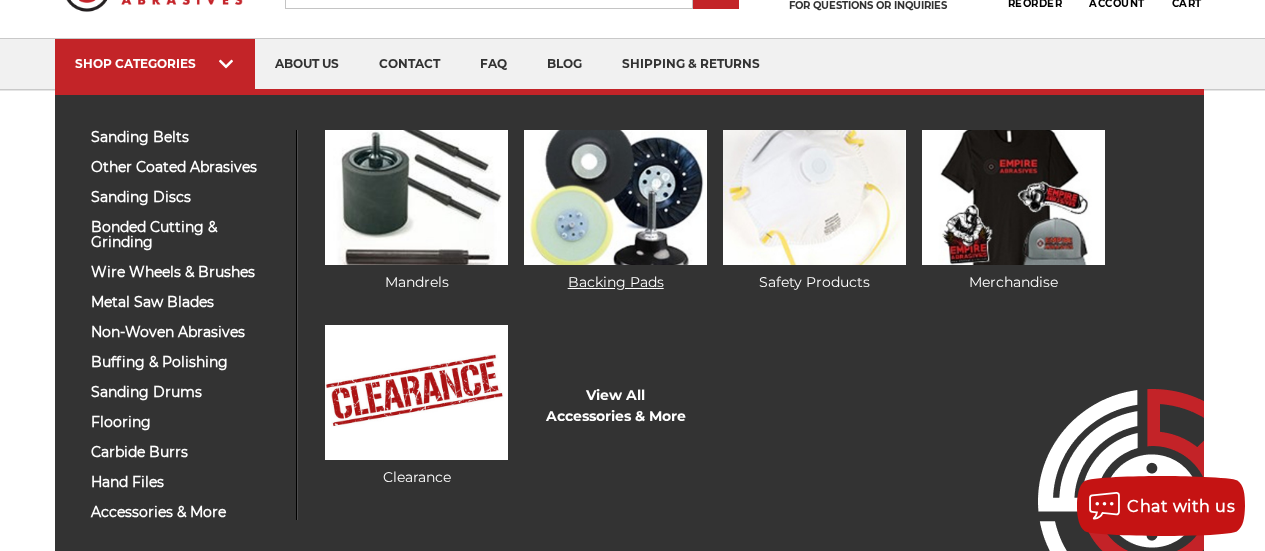 click at bounding box center (615, 197) 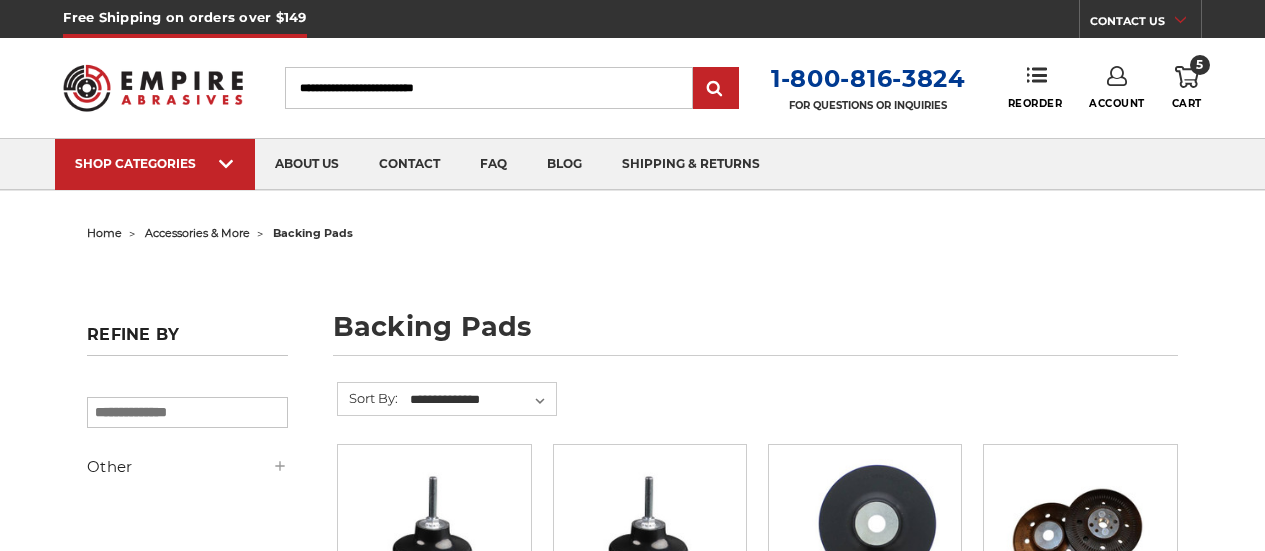 scroll, scrollTop: 0, scrollLeft: 0, axis: both 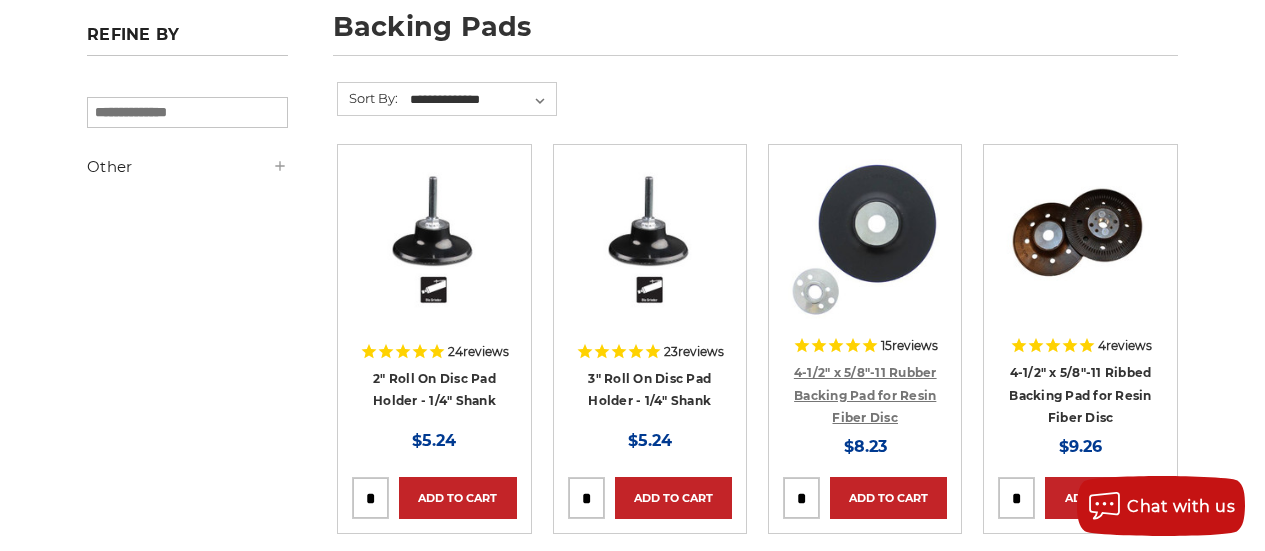 click on "4-1/2" x 5/8"-11 Rubber Backing Pad for Resin Fiber Disc" at bounding box center [865, 395] 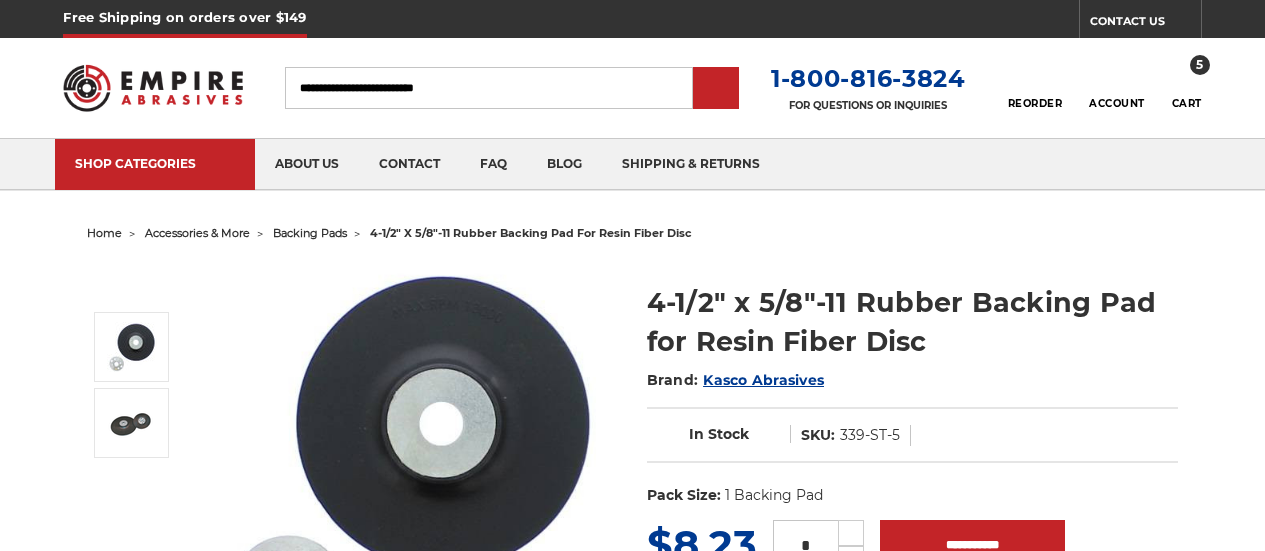 scroll, scrollTop: 0, scrollLeft: 0, axis: both 